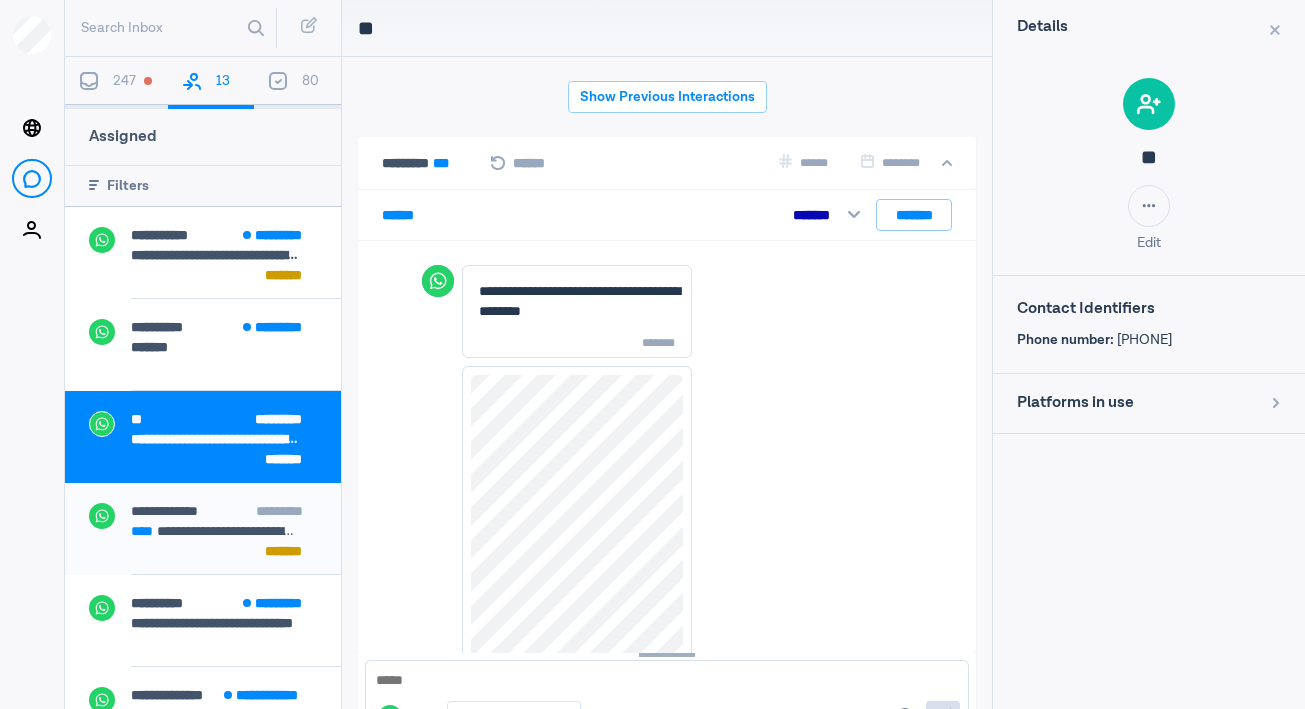 scroll, scrollTop: 0, scrollLeft: 0, axis: both 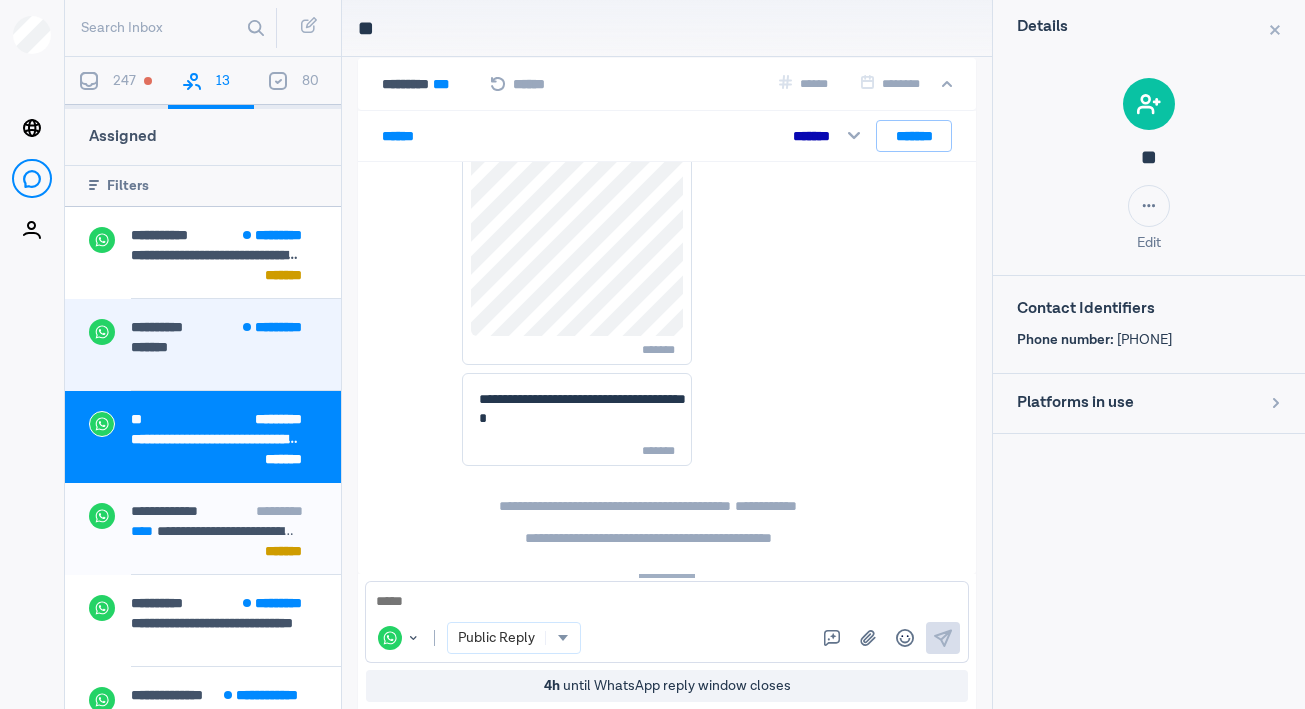 click on "*******" at bounding box center [214, 347] 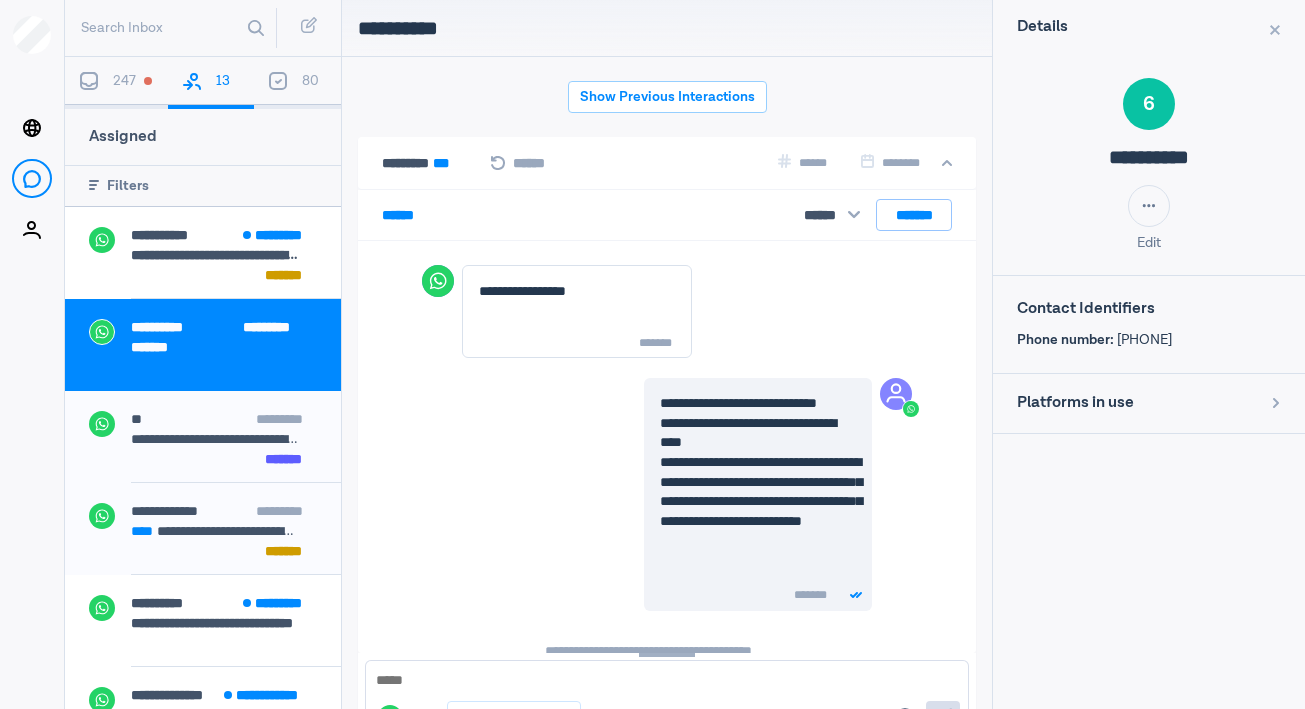scroll, scrollTop: 409, scrollLeft: 0, axis: vertical 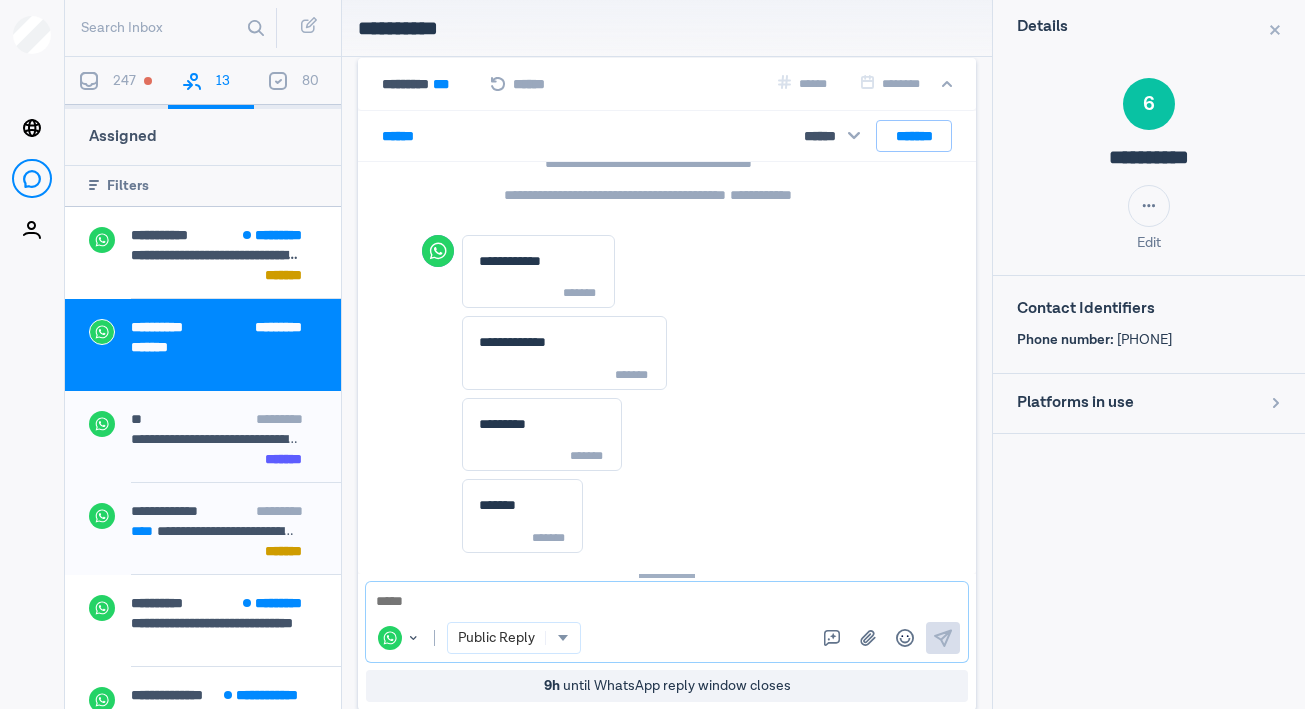 click at bounding box center (667, 602) 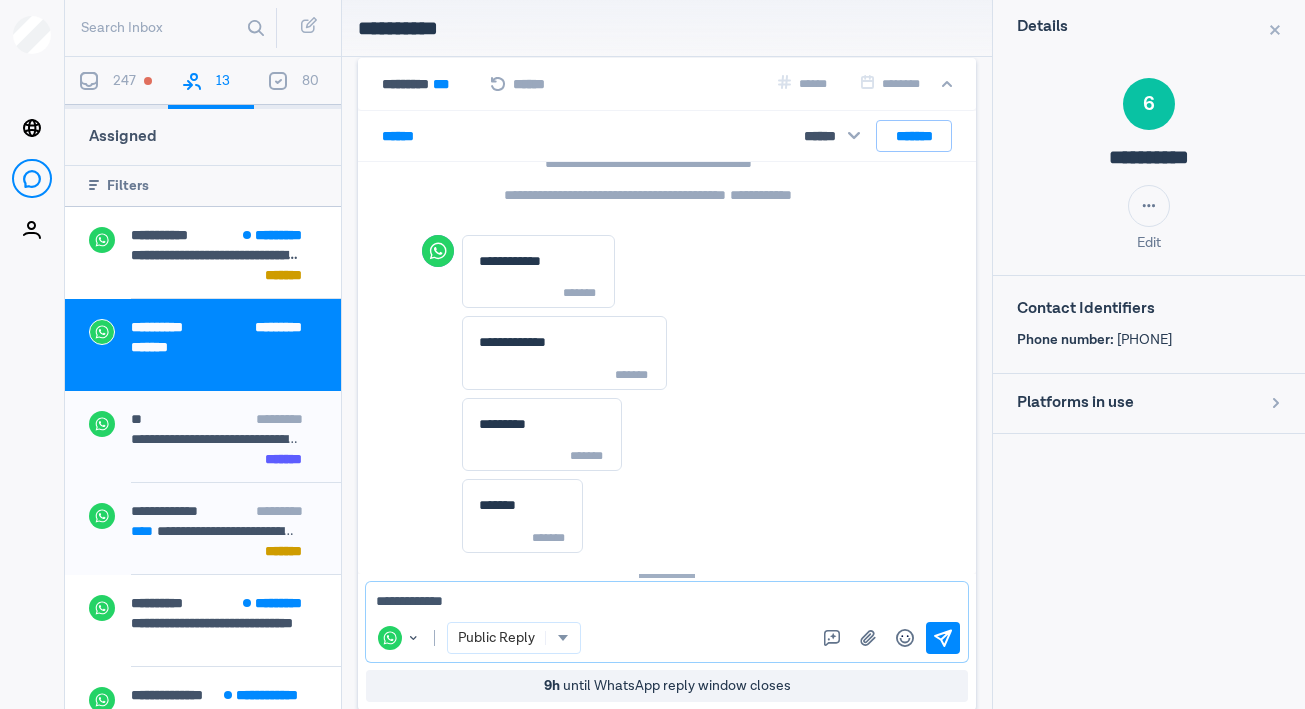 type on "**********" 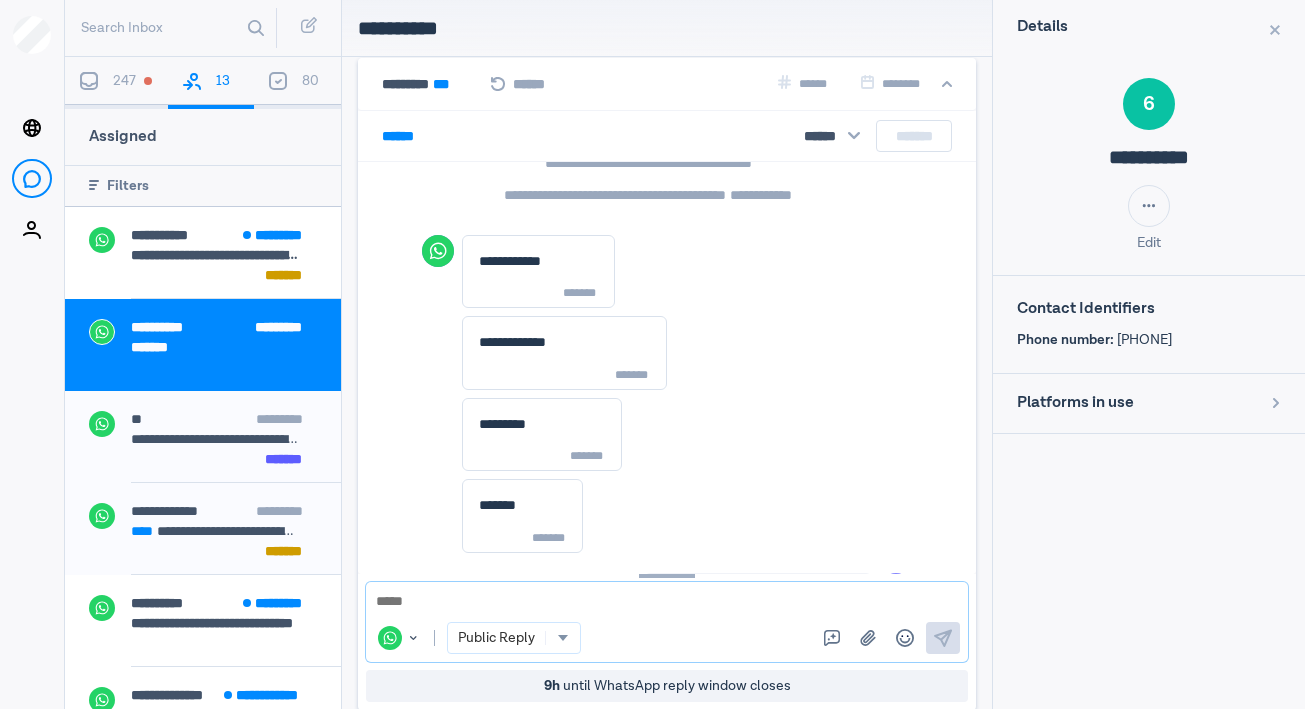scroll, scrollTop: 525, scrollLeft: 0, axis: vertical 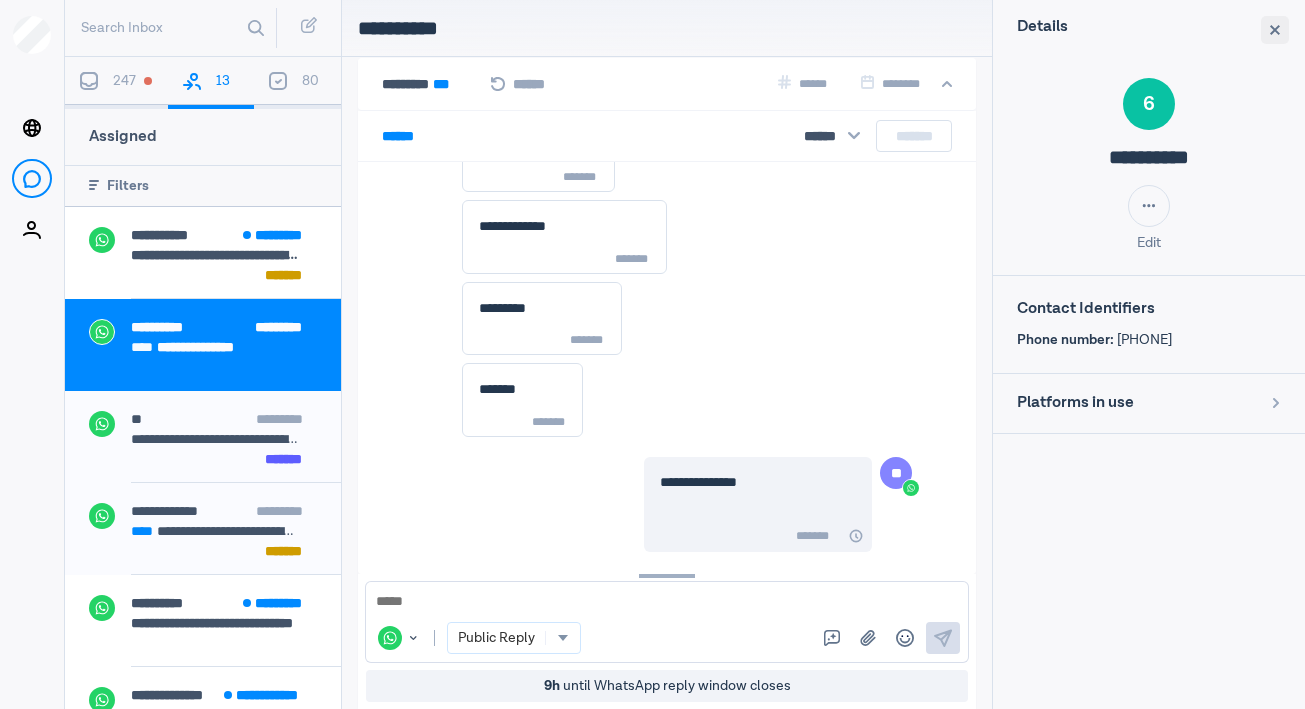 click at bounding box center [1275, 30] 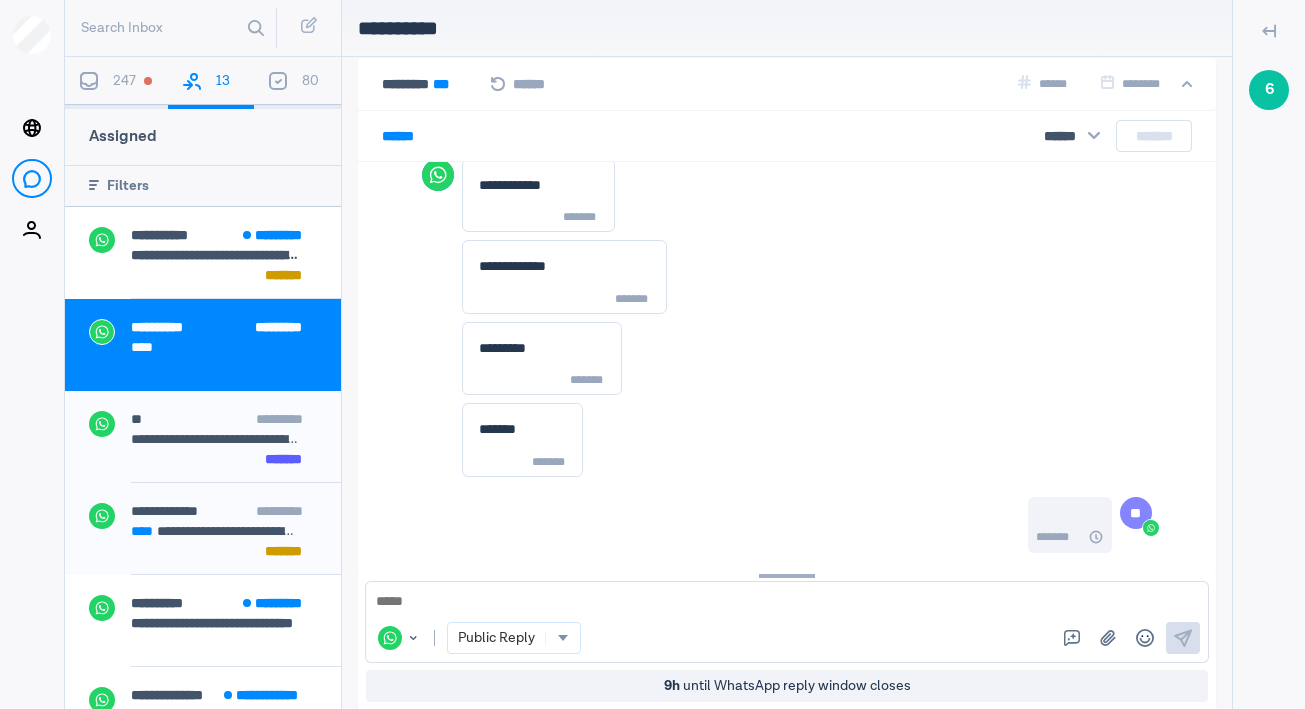 scroll, scrollTop: 407, scrollLeft: 0, axis: vertical 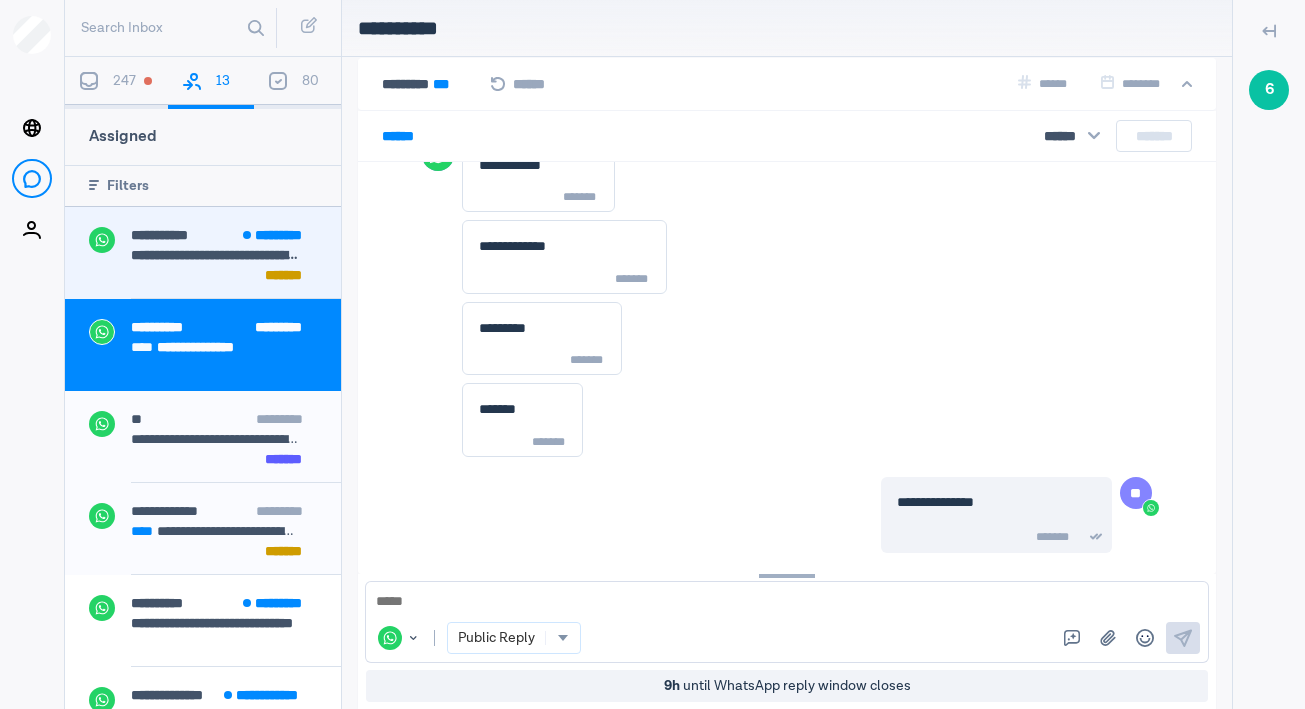 click on "*******" at bounding box center (291, 275) 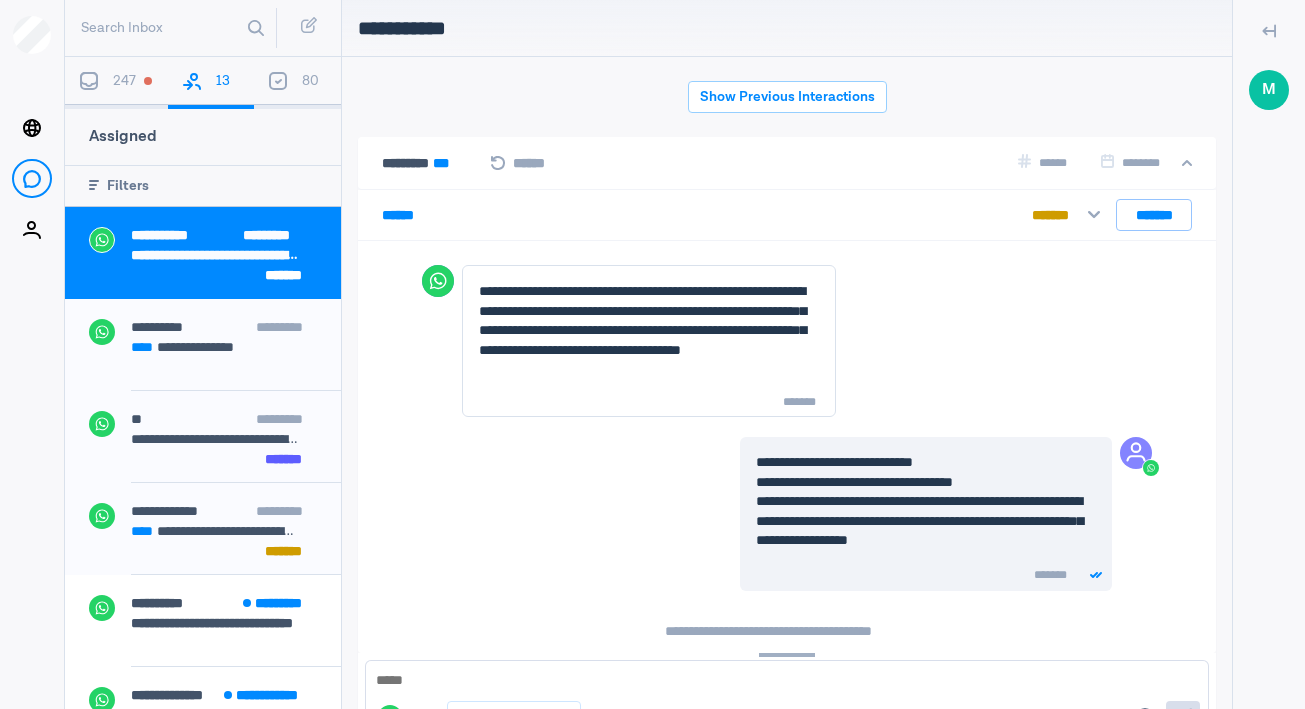 scroll, scrollTop: 1052, scrollLeft: 0, axis: vertical 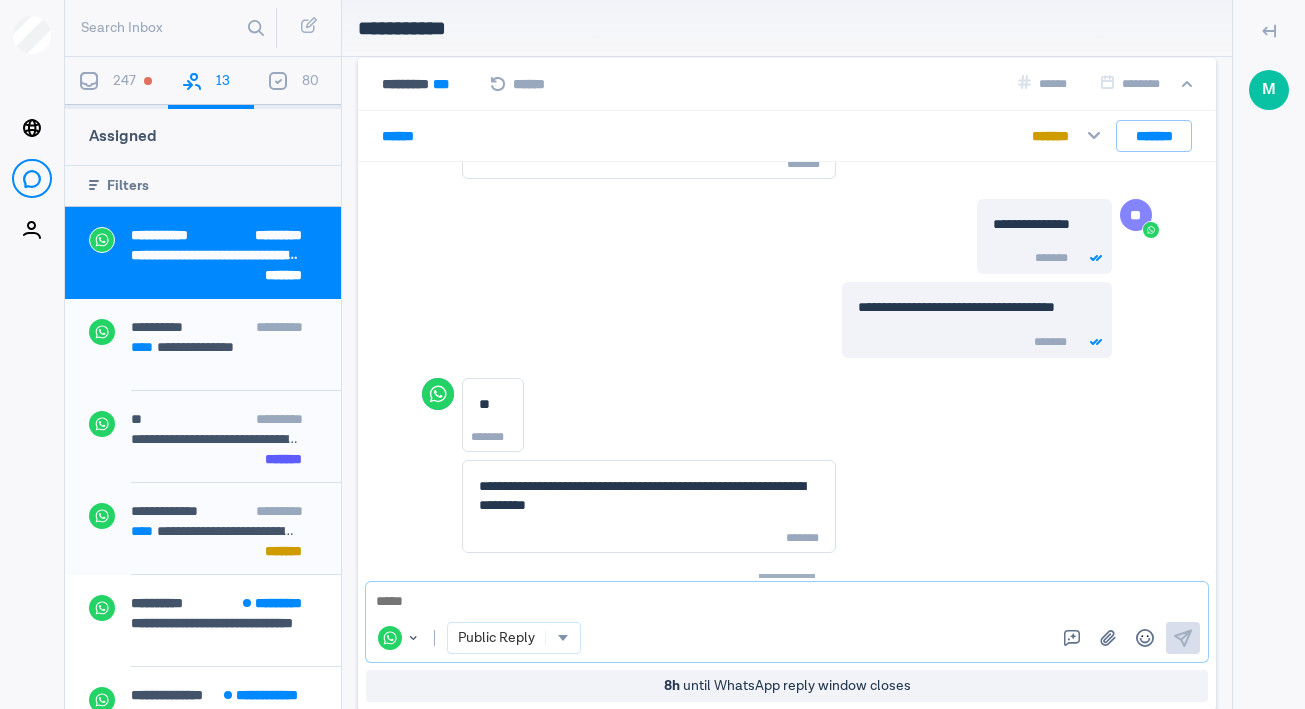 click at bounding box center [787, 602] 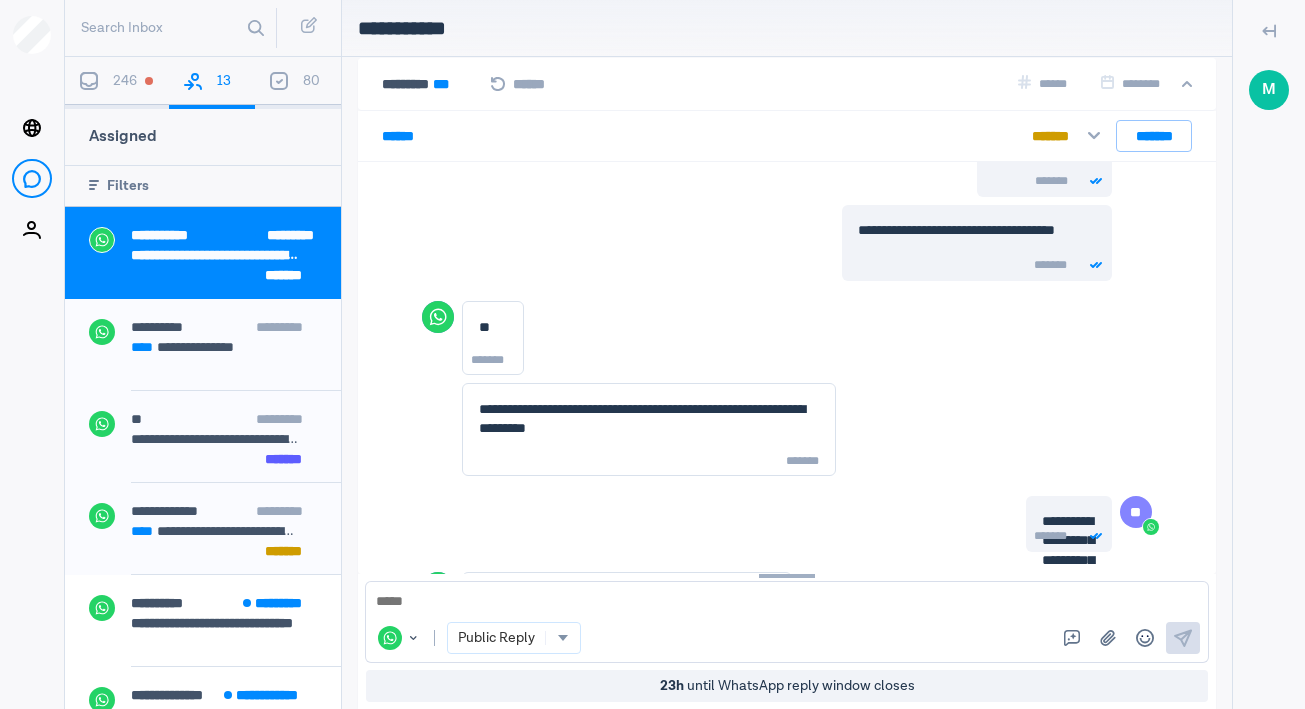 scroll, scrollTop: 1187, scrollLeft: 0, axis: vertical 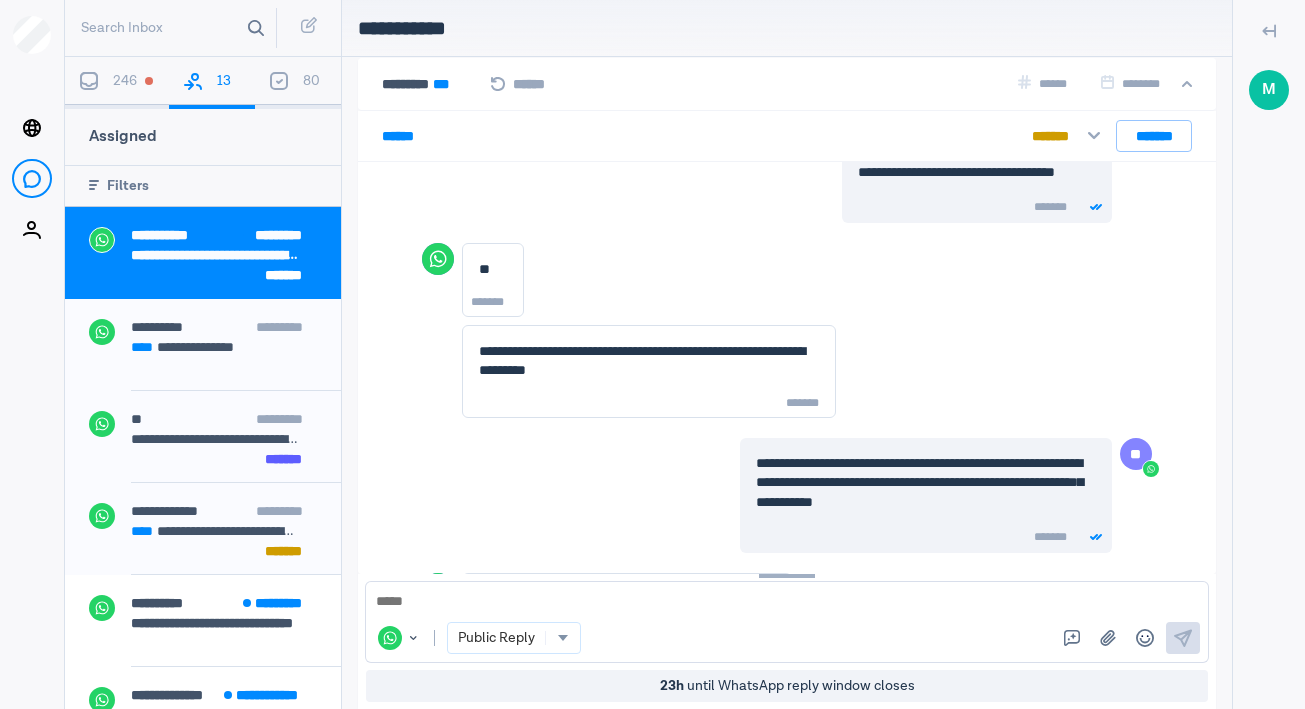 click at bounding box center [256, 28] 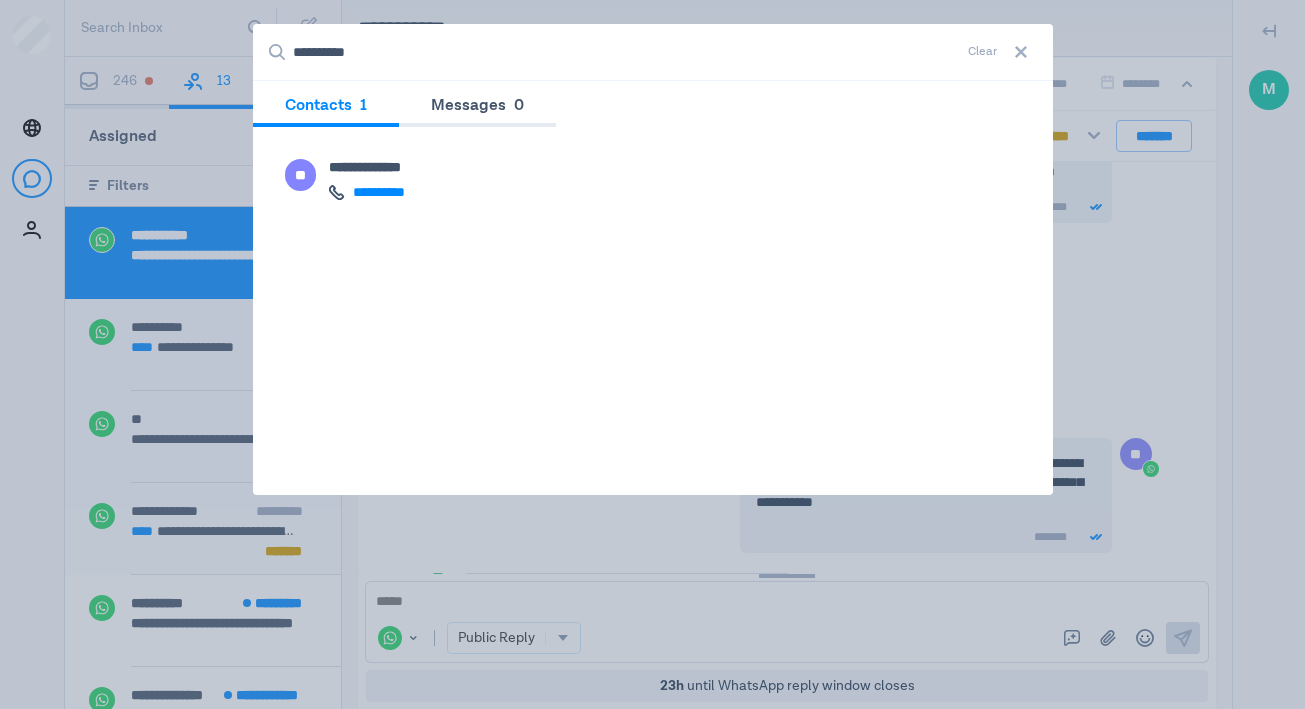 type on "**********" 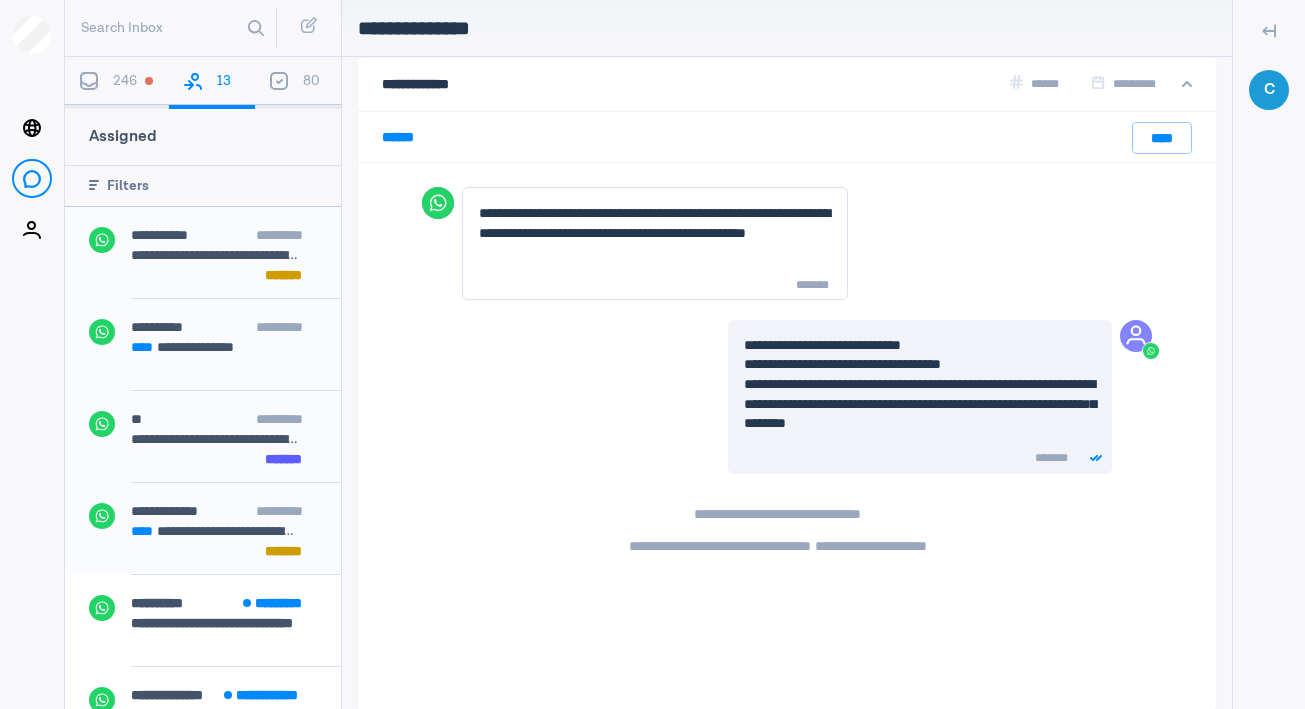 scroll, scrollTop: 0, scrollLeft: 0, axis: both 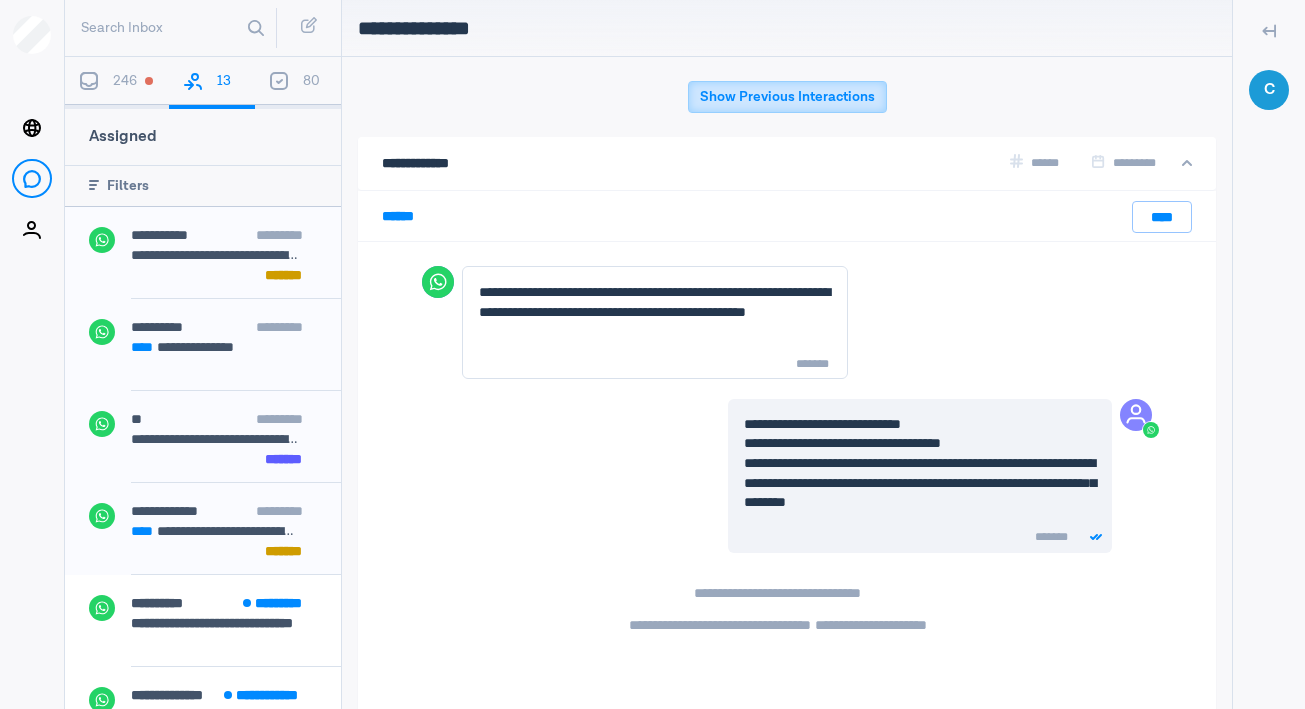 click on "Show Previous Interactions" at bounding box center [787, 97] 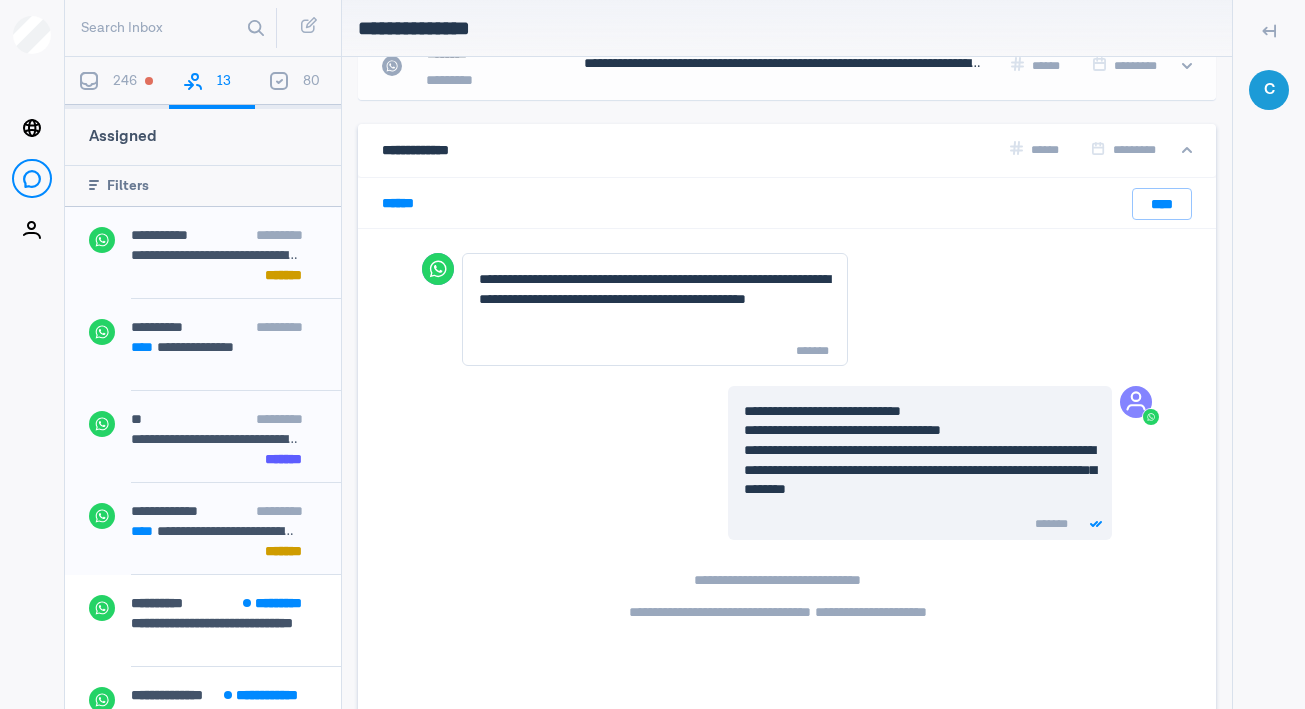 scroll, scrollTop: 499, scrollLeft: 0, axis: vertical 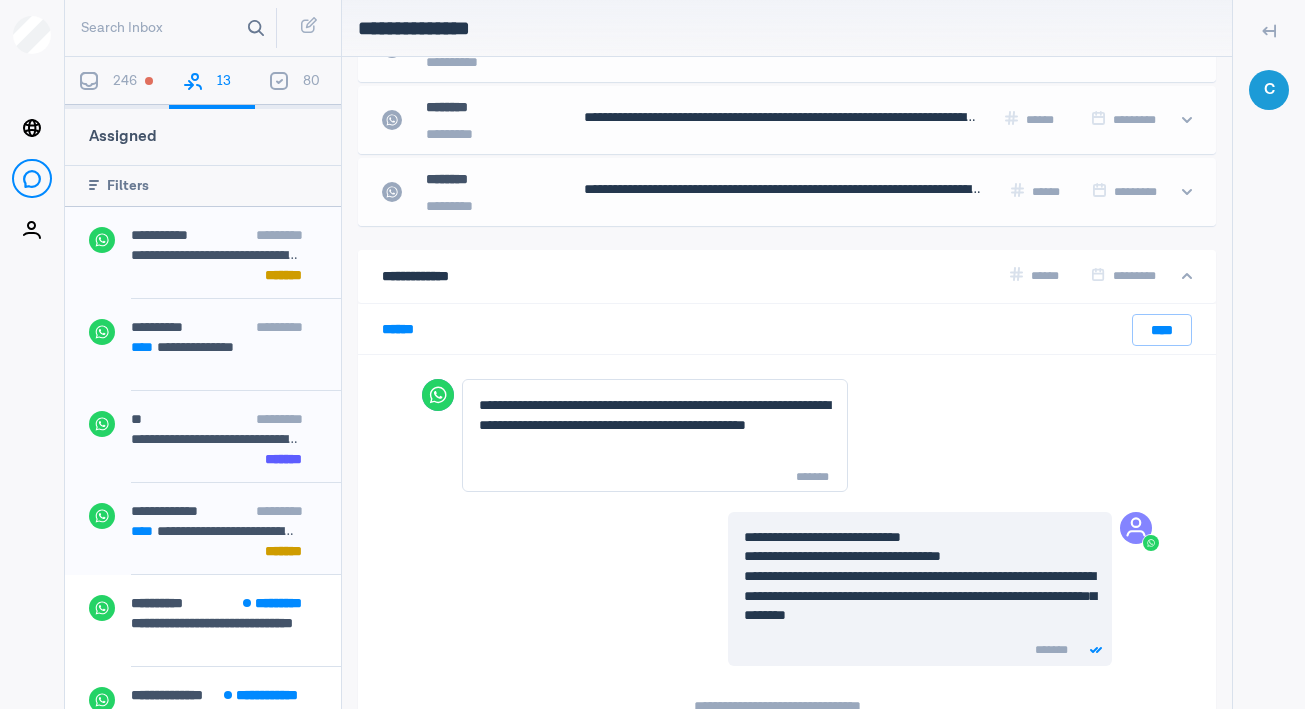 click on "Search Inbox" at bounding box center (174, 28) 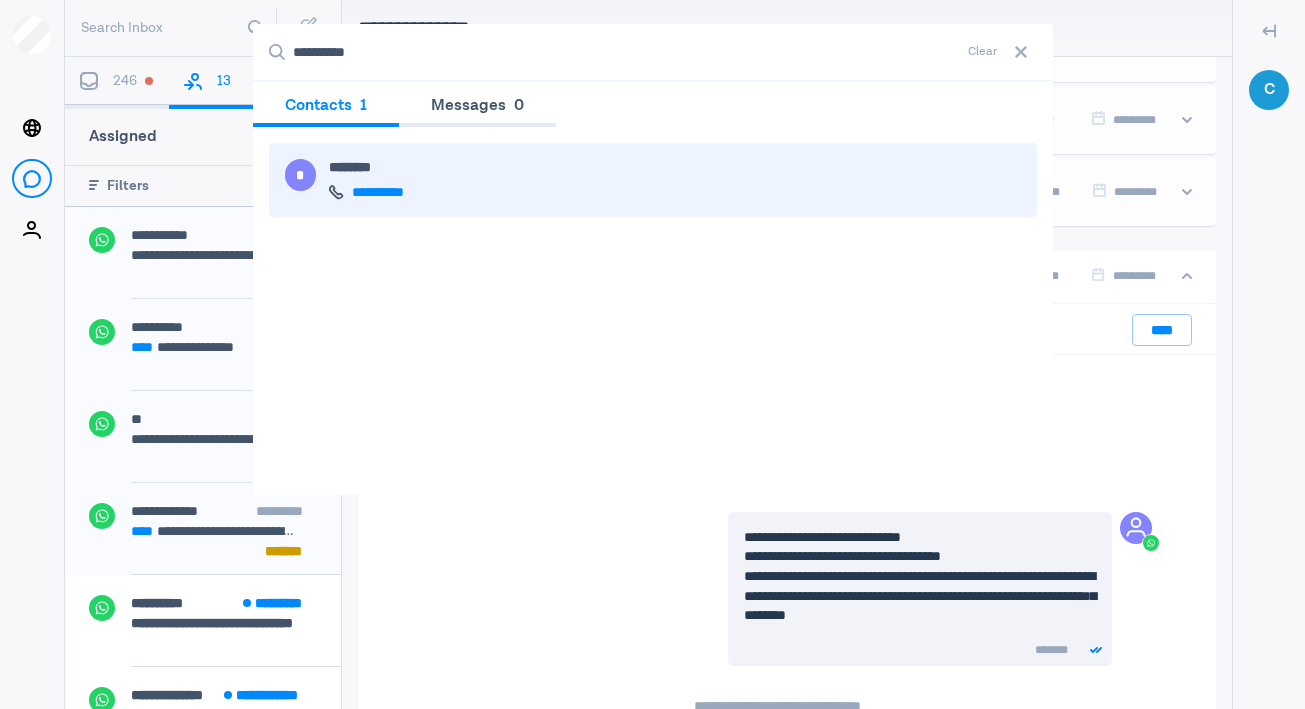 type on "**********" 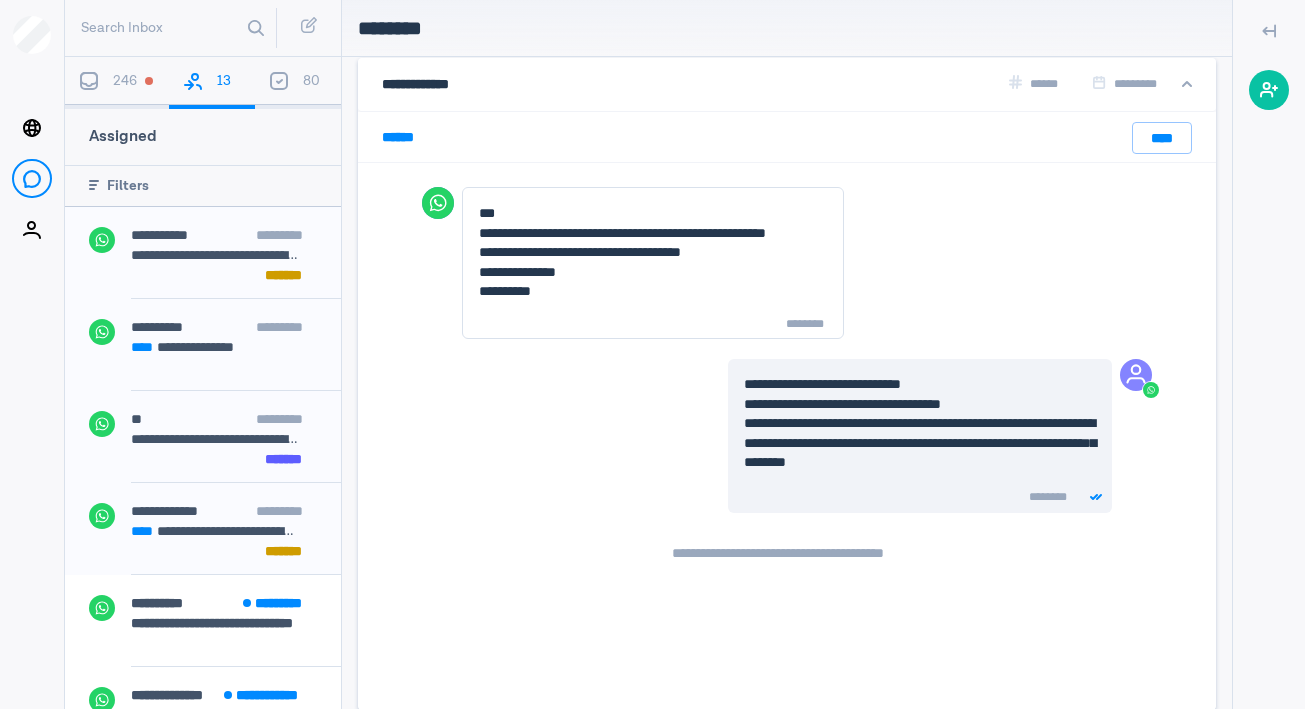 scroll, scrollTop: 0, scrollLeft: 0, axis: both 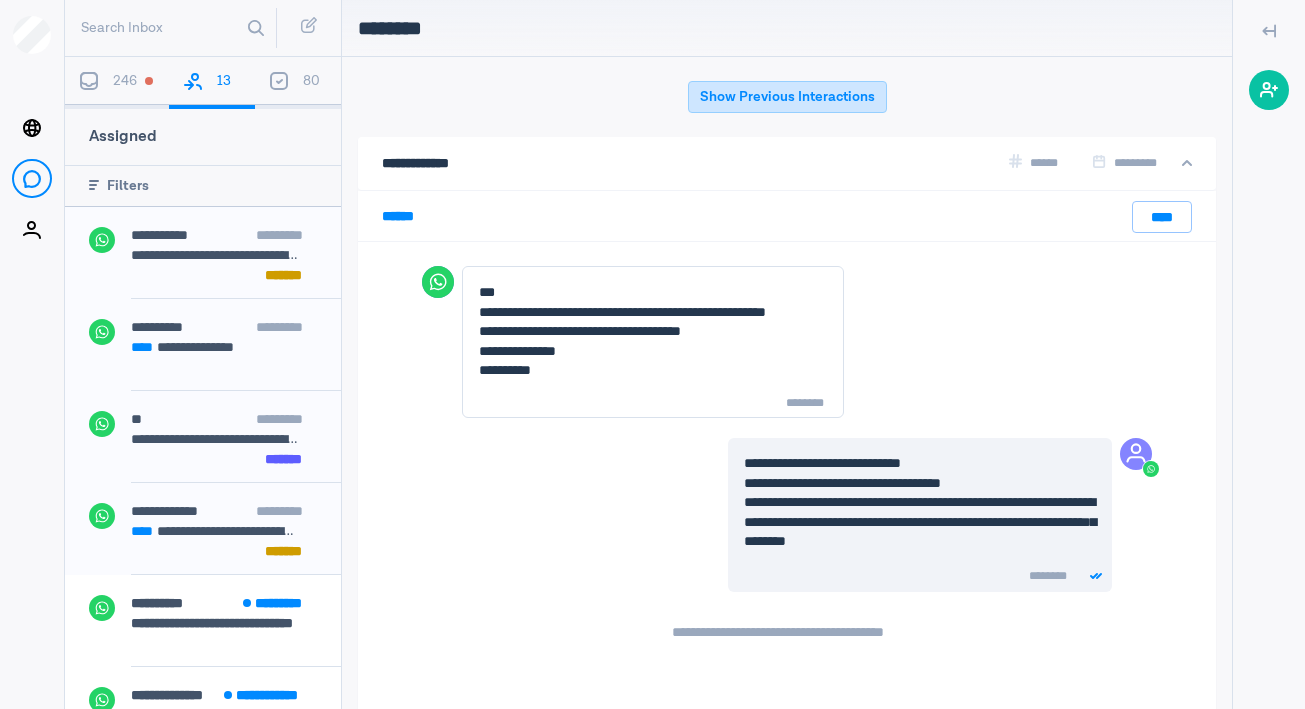 click on "Show Previous Interactions" at bounding box center [787, 97] 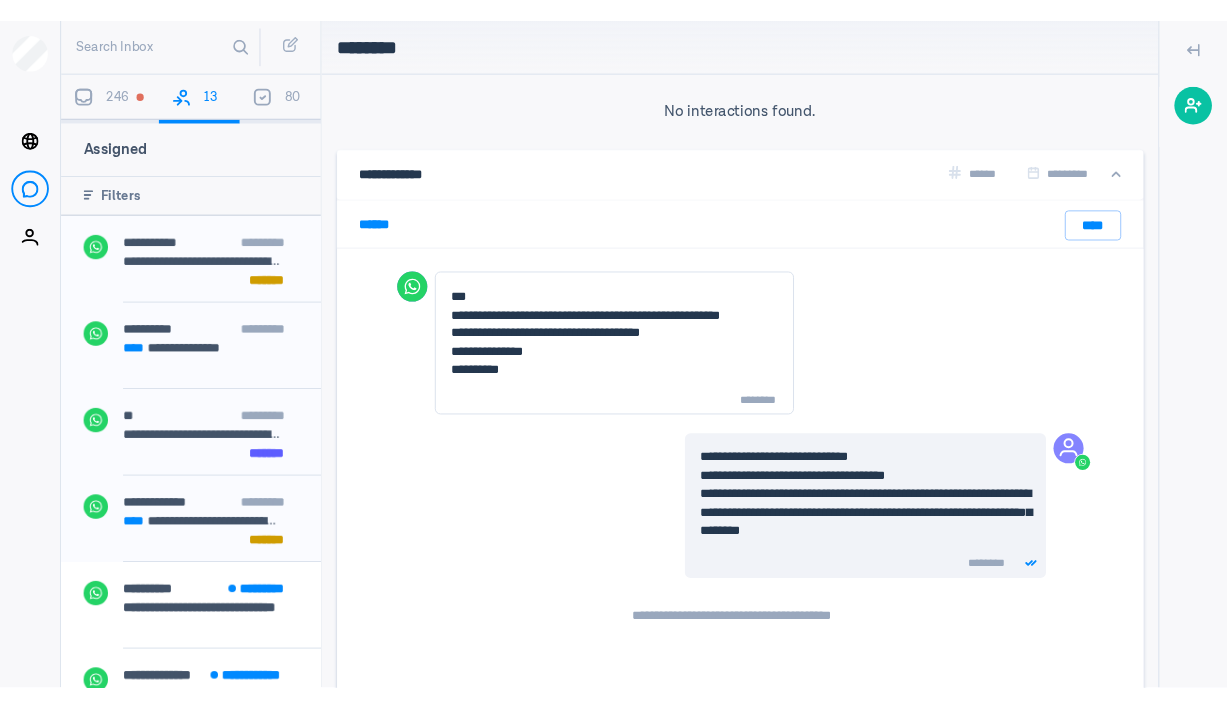 scroll, scrollTop: 79, scrollLeft: 0, axis: vertical 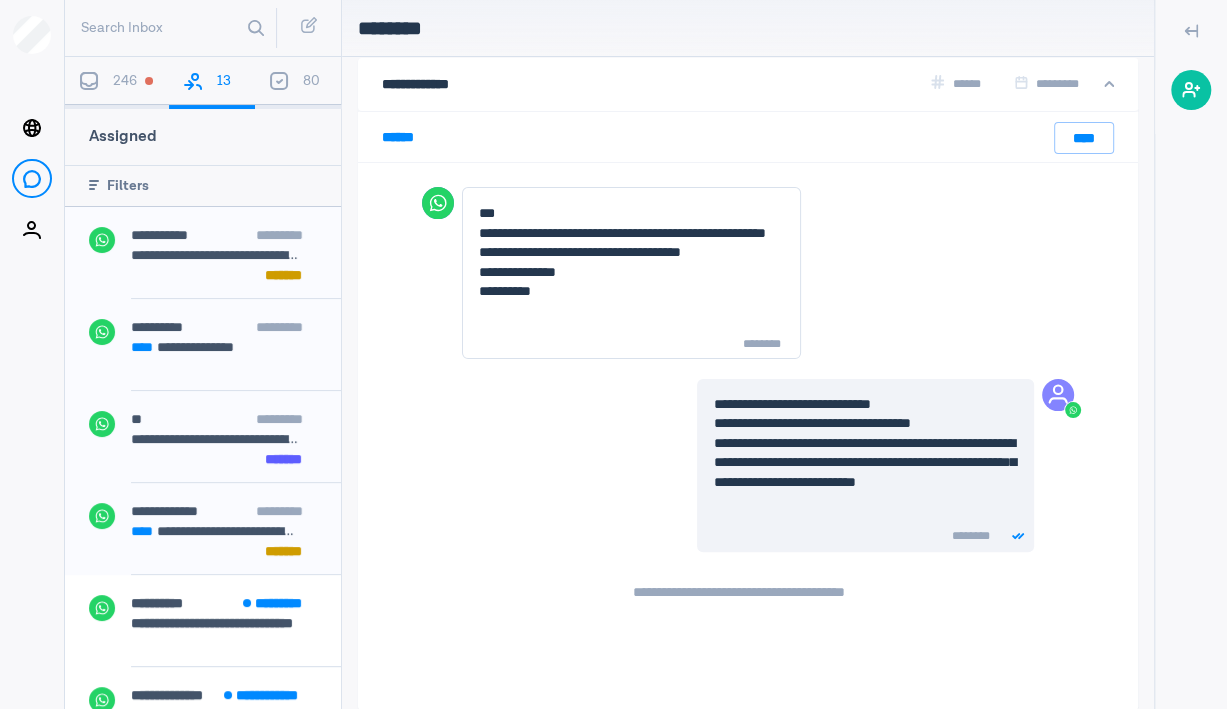 drag, startPoint x: 422, startPoint y: 32, endPoint x: 348, endPoint y: 24, distance: 74.431175 